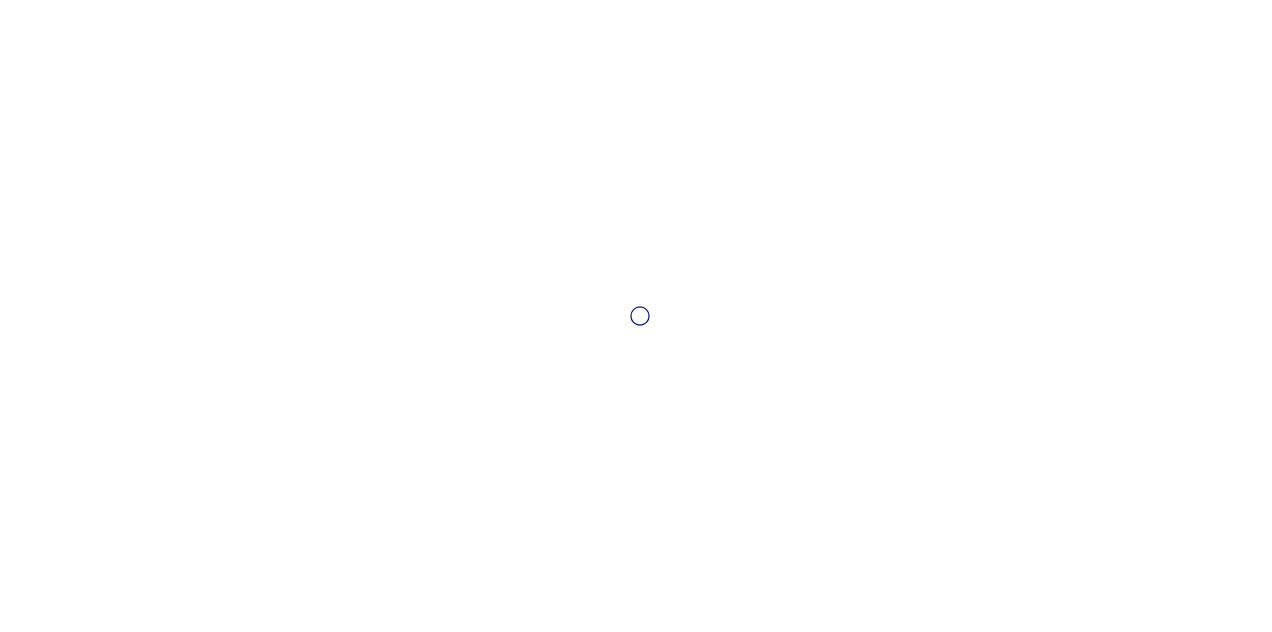 scroll, scrollTop: 0, scrollLeft: 0, axis: both 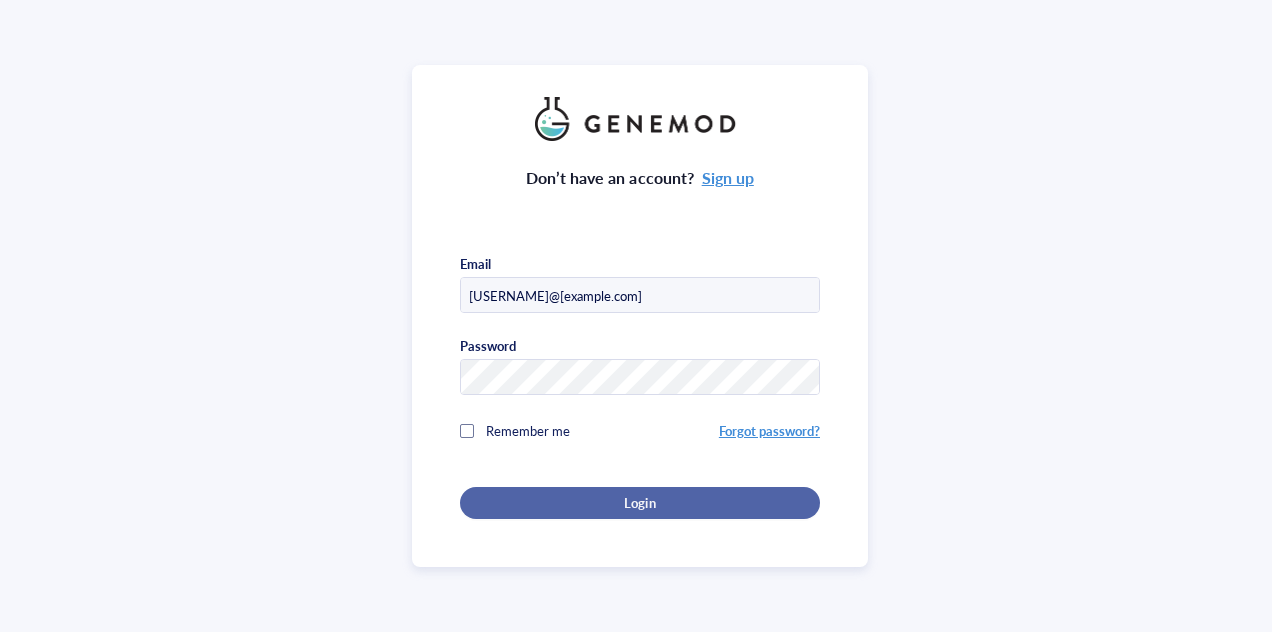 click on "Login" at bounding box center (640, 503) 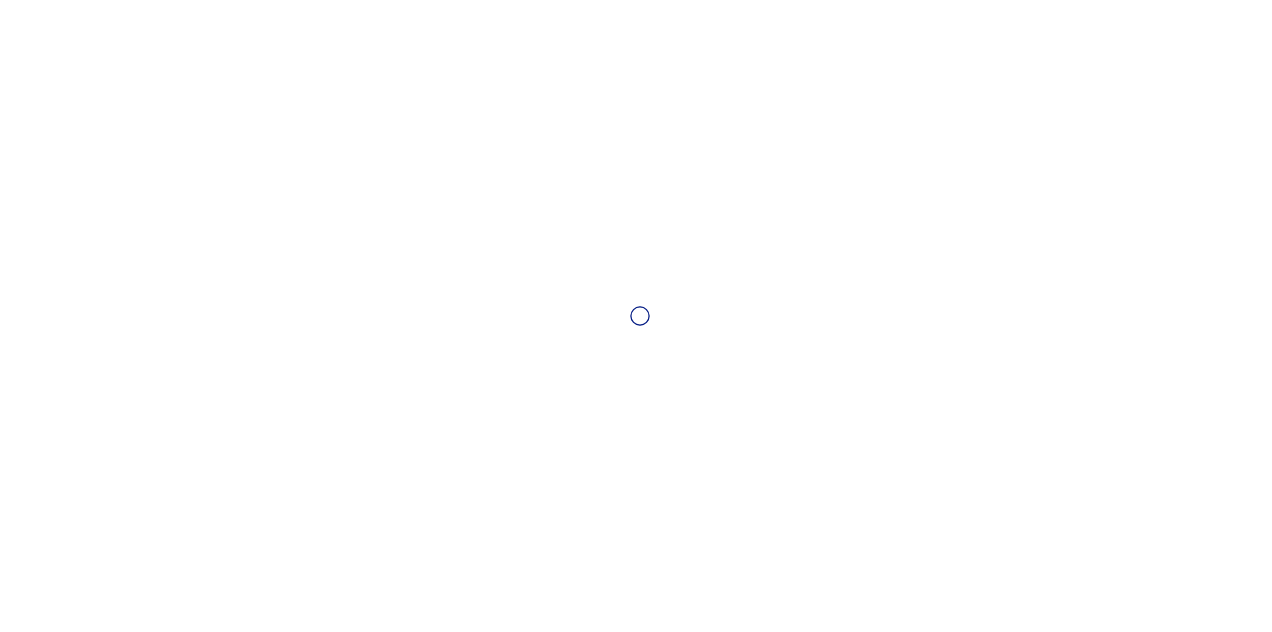 scroll, scrollTop: 0, scrollLeft: 0, axis: both 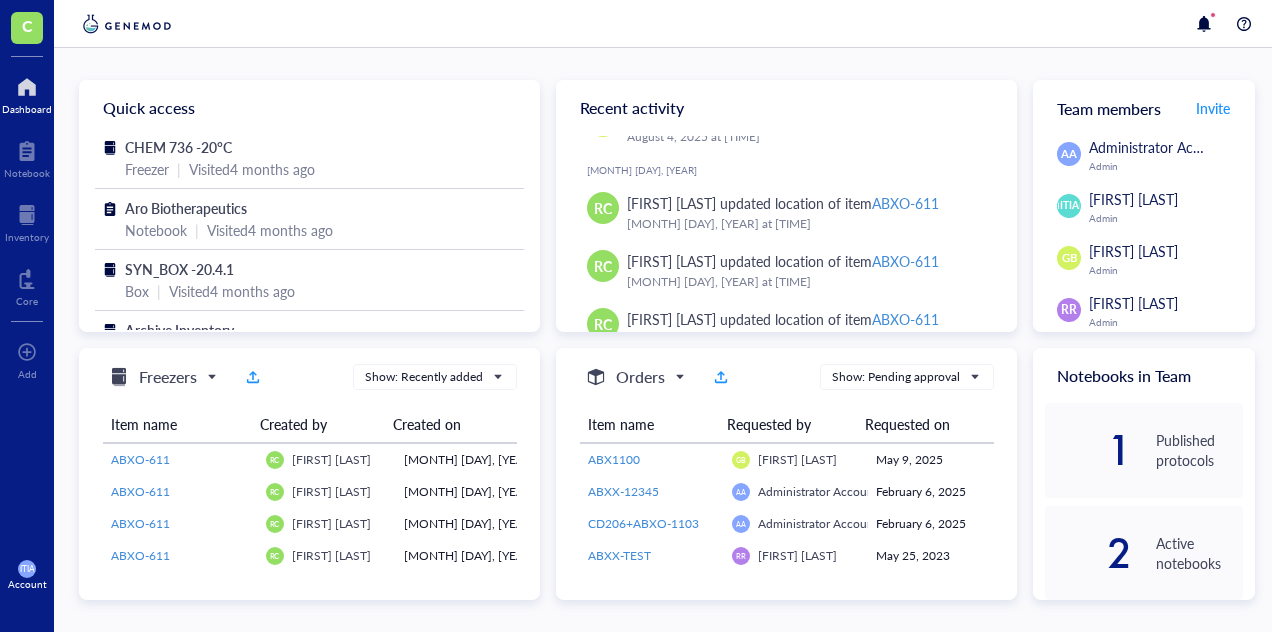 click at bounding box center (667, 24) 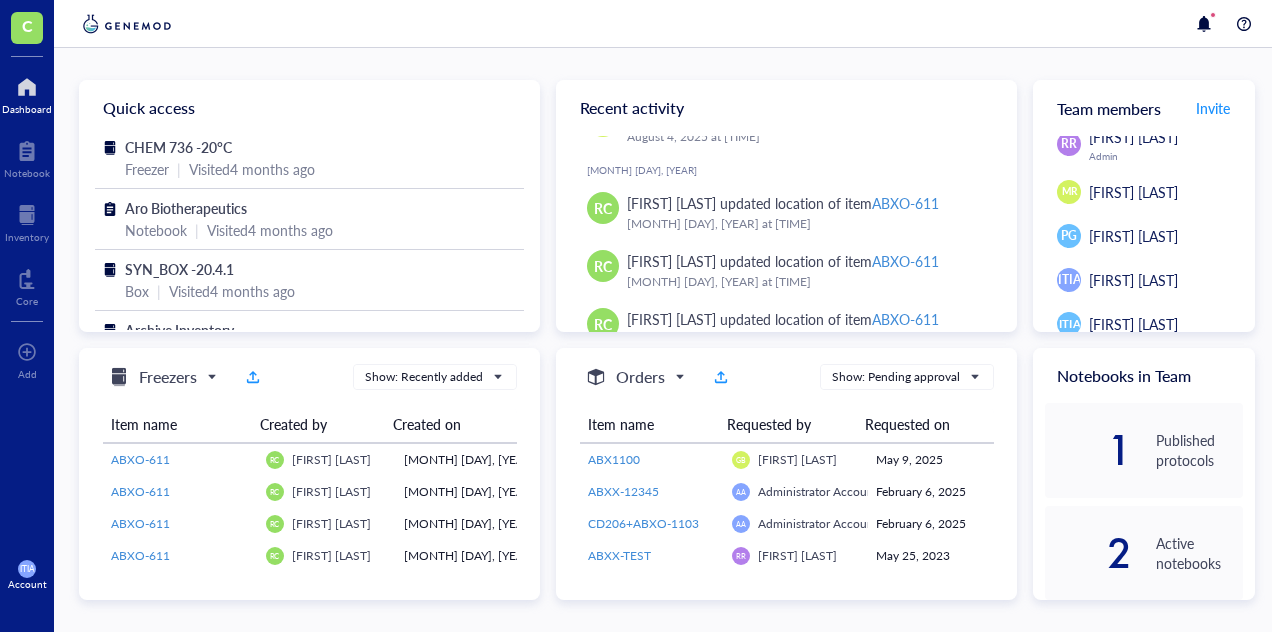 scroll, scrollTop: 256, scrollLeft: 0, axis: vertical 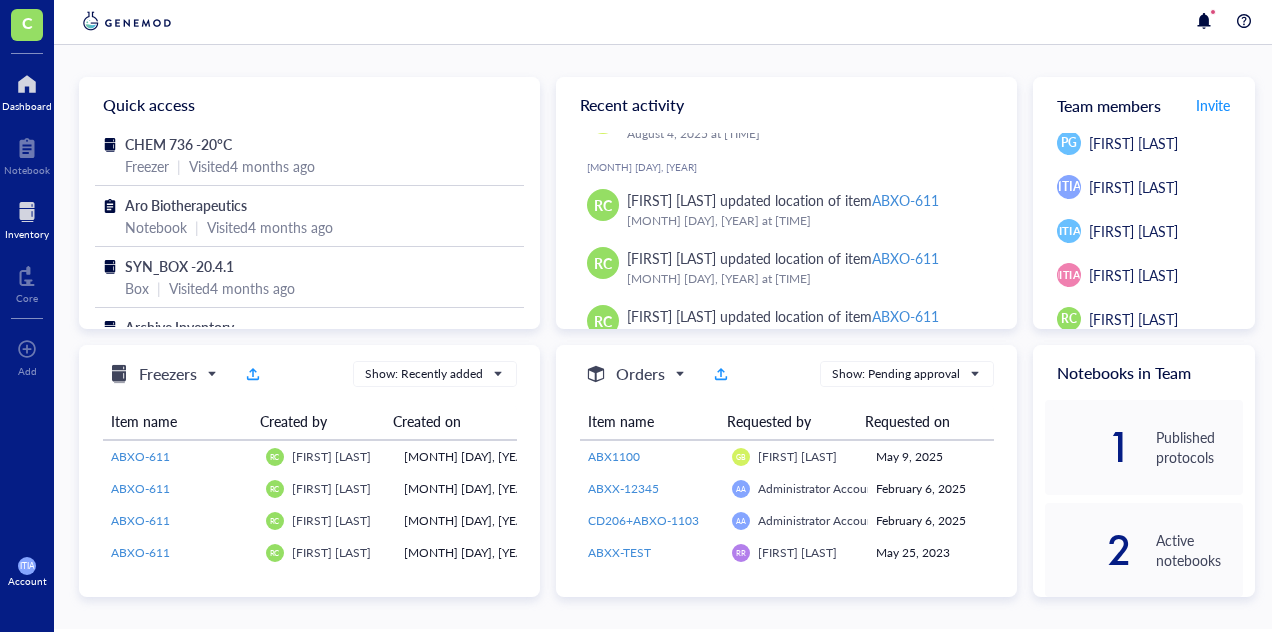 click at bounding box center (27, 212) 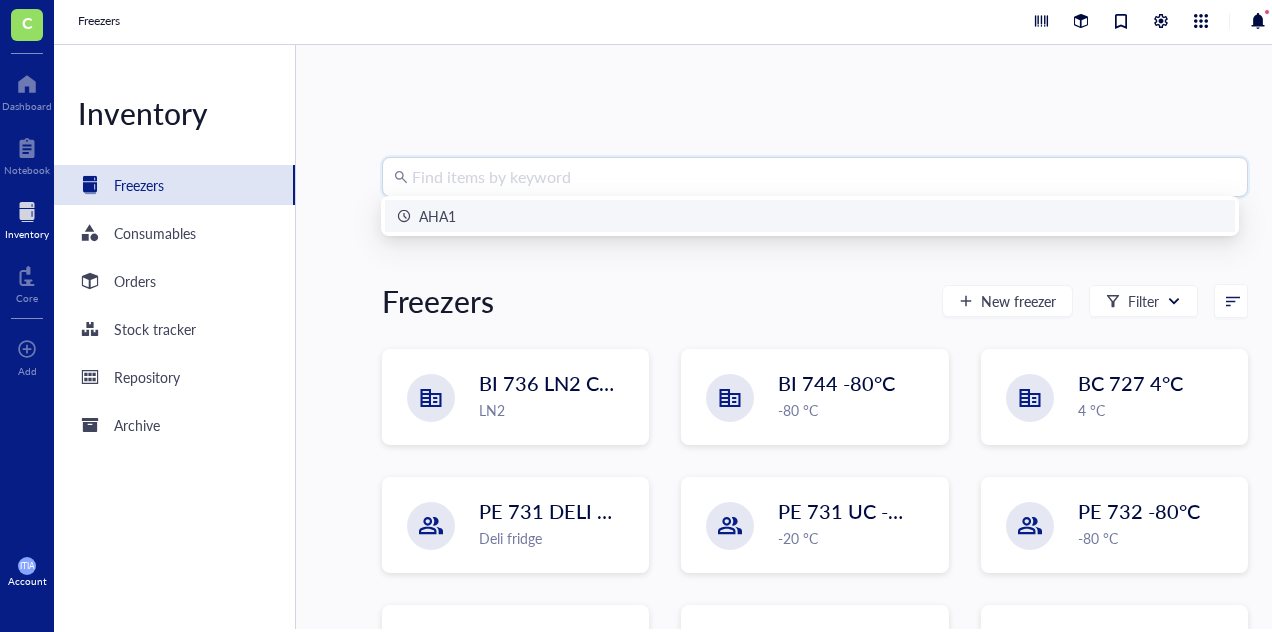 drag, startPoint x: 724, startPoint y: 174, endPoint x: 730, endPoint y: 154, distance: 20.880613 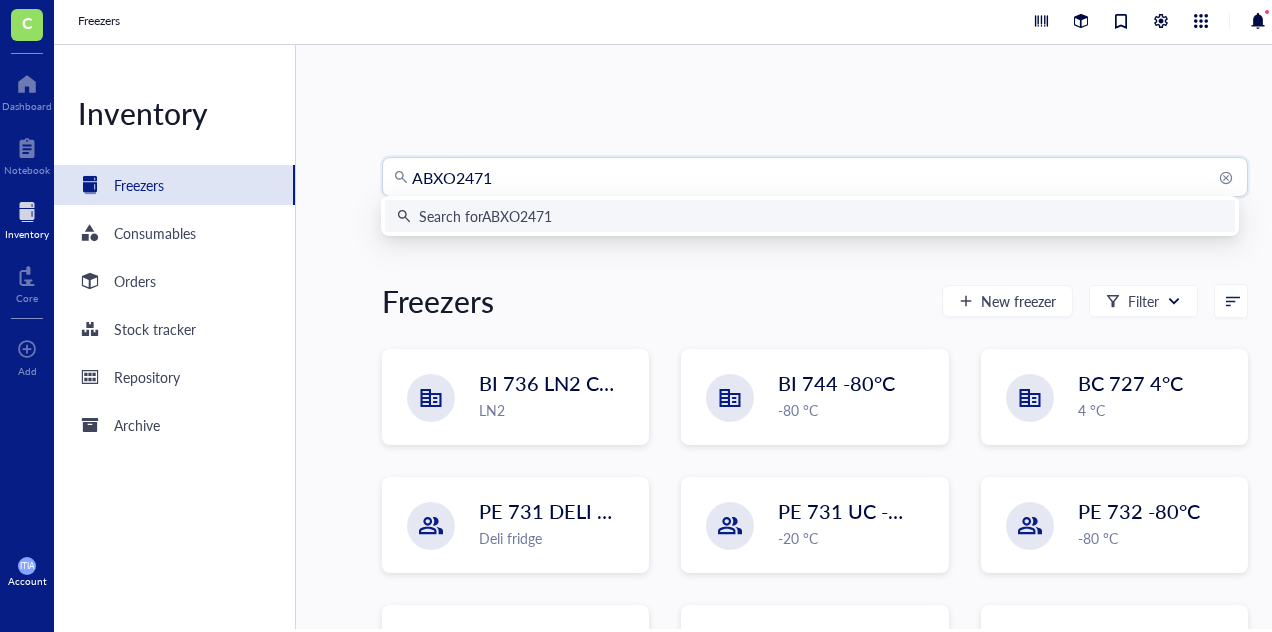 type on "ABXO-2471" 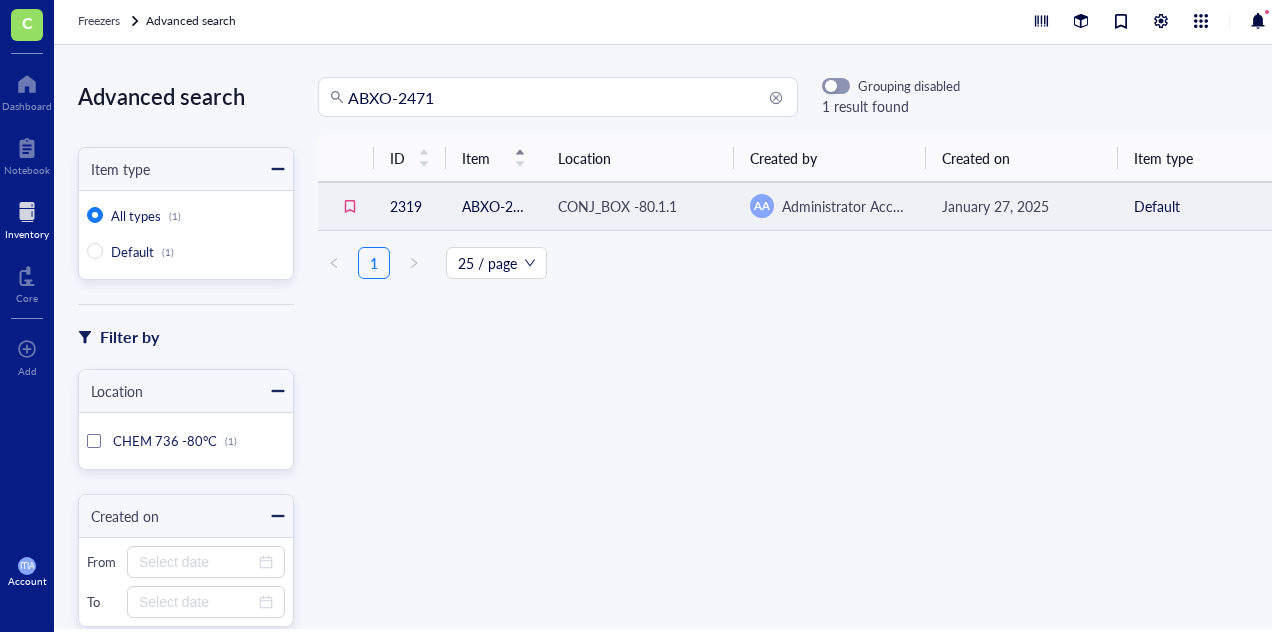 click on "CONJ_BOX -80.1.1" at bounding box center [617, 206] 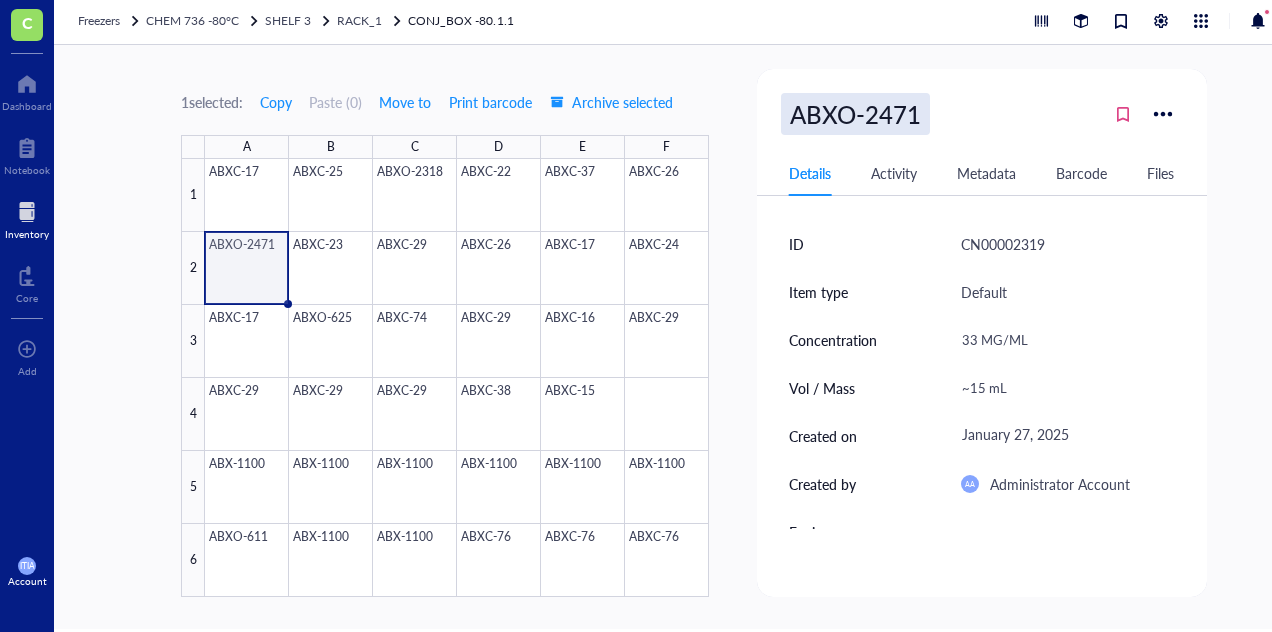 scroll, scrollTop: 0, scrollLeft: 0, axis: both 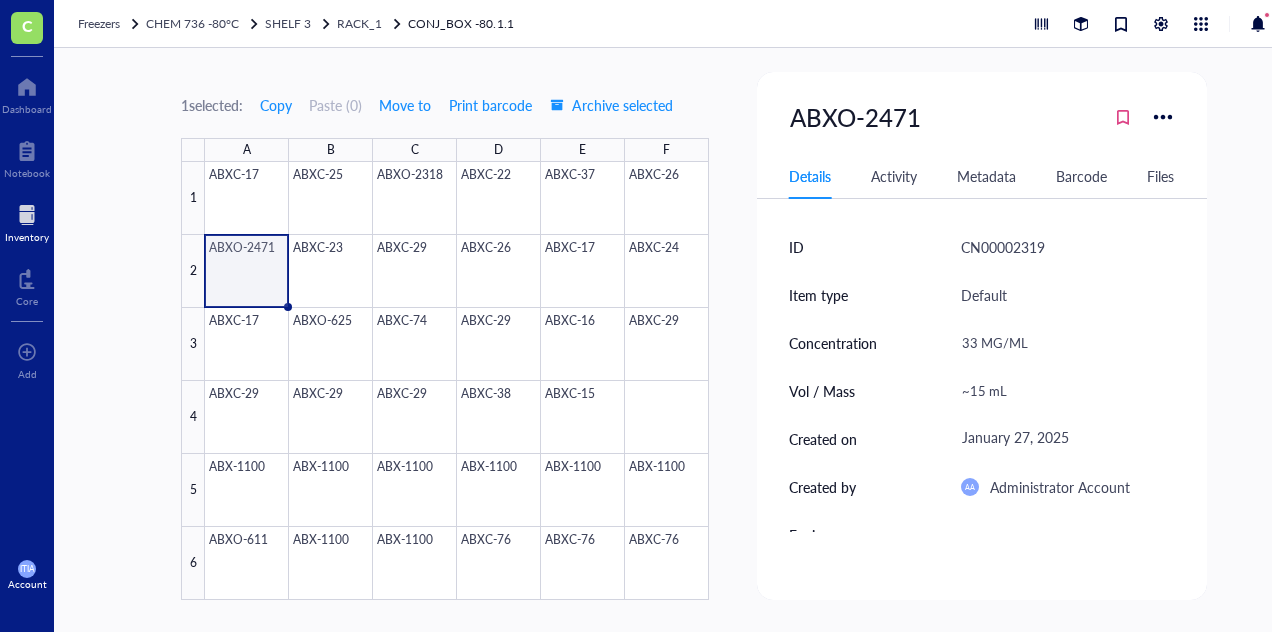 click on "Metadata" at bounding box center (986, 176) 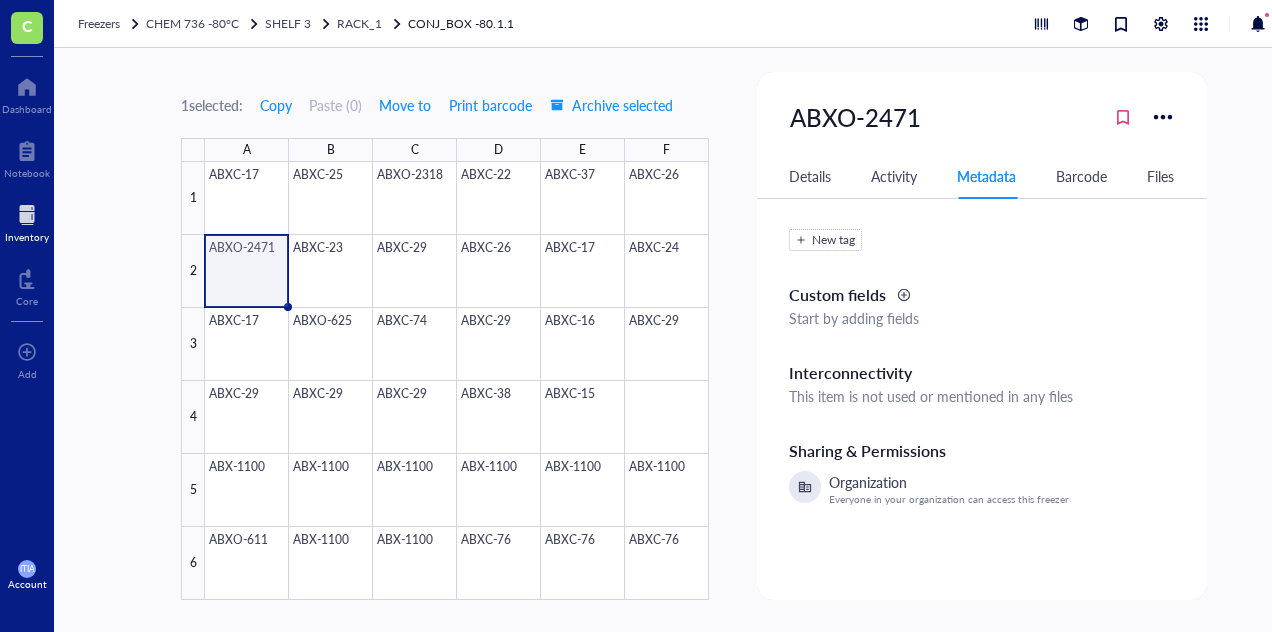 click on "Activity" at bounding box center (894, 176) 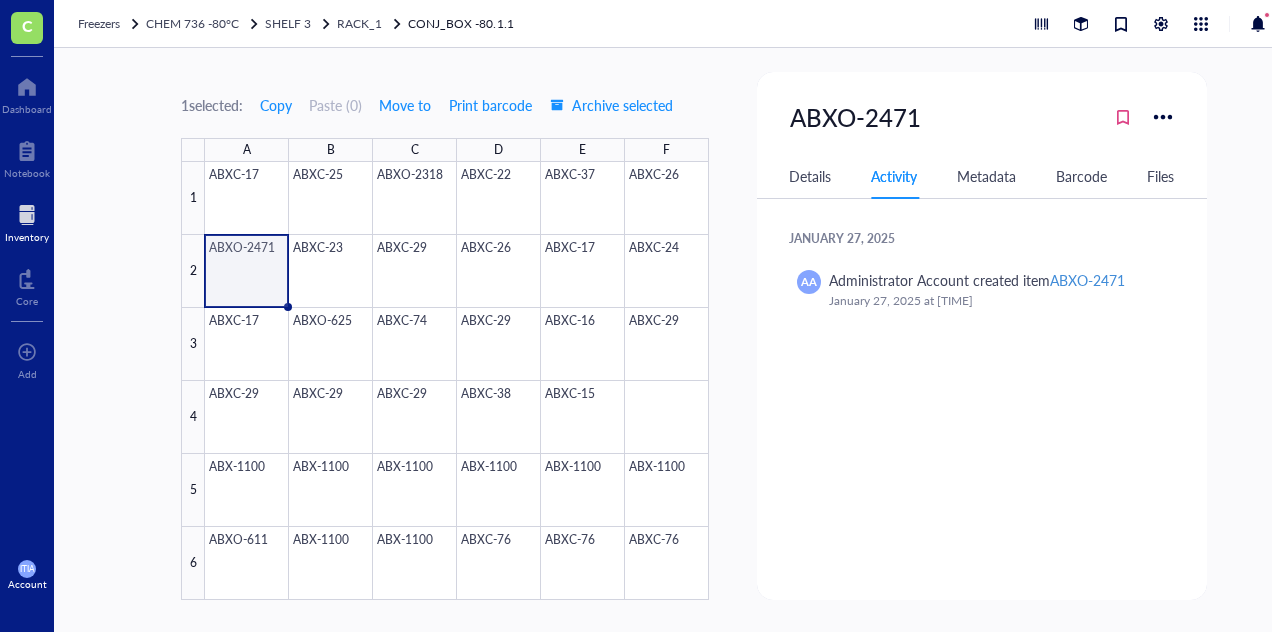 click on "Details" at bounding box center (810, 176) 